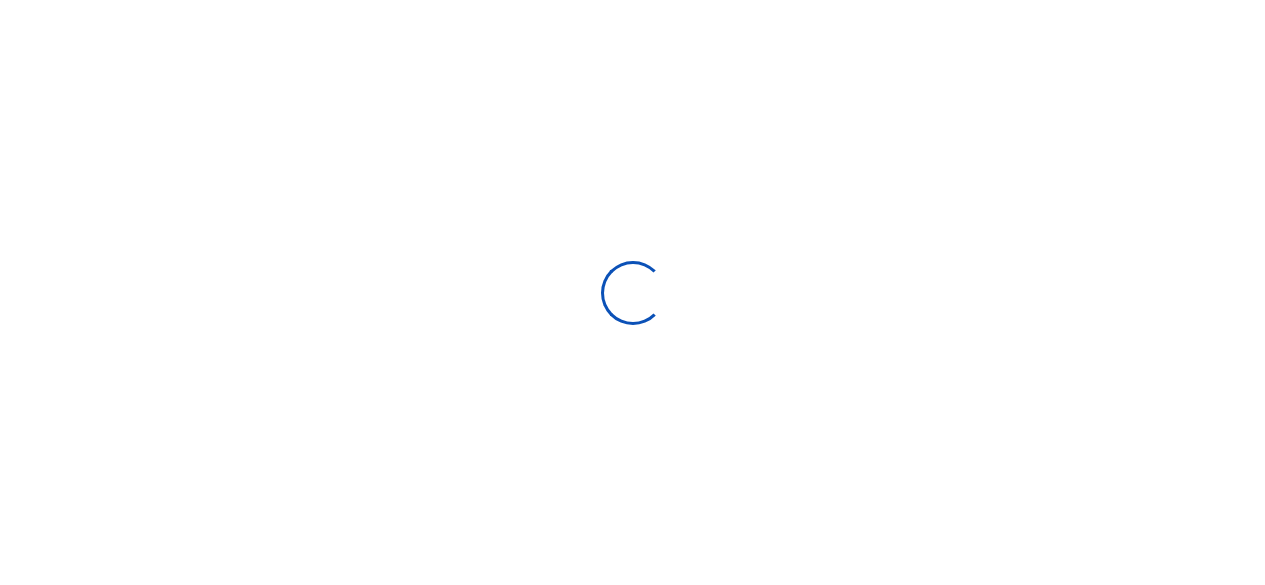 scroll, scrollTop: 0, scrollLeft: 0, axis: both 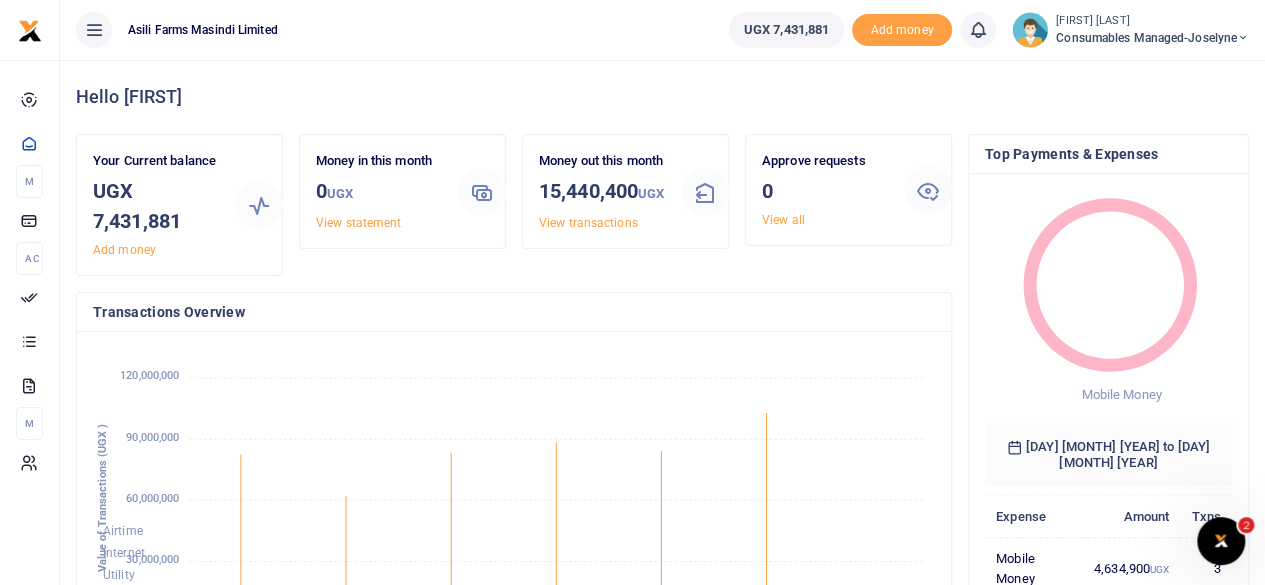 click at bounding box center [1243, 38] 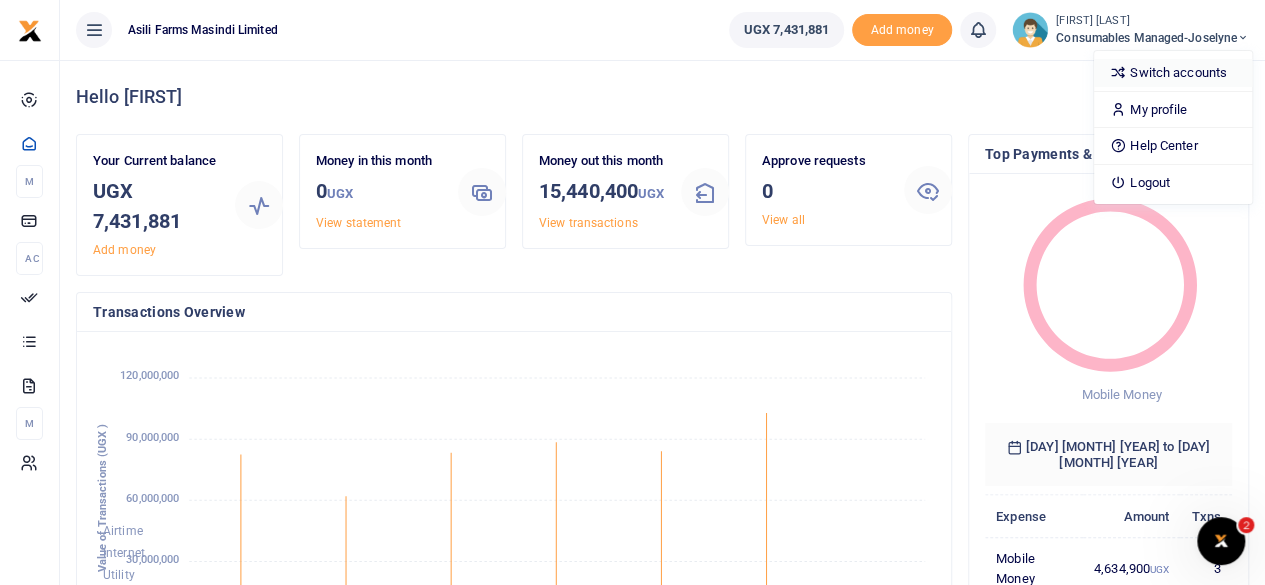 click on "Switch accounts" at bounding box center [1173, 73] 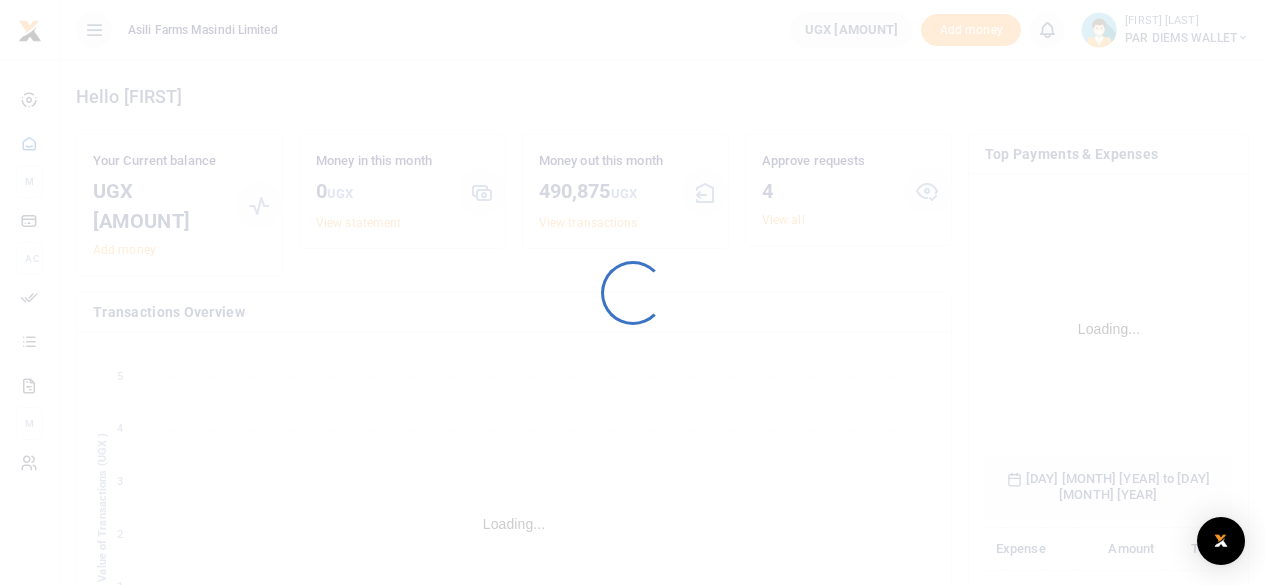 scroll, scrollTop: 0, scrollLeft: 0, axis: both 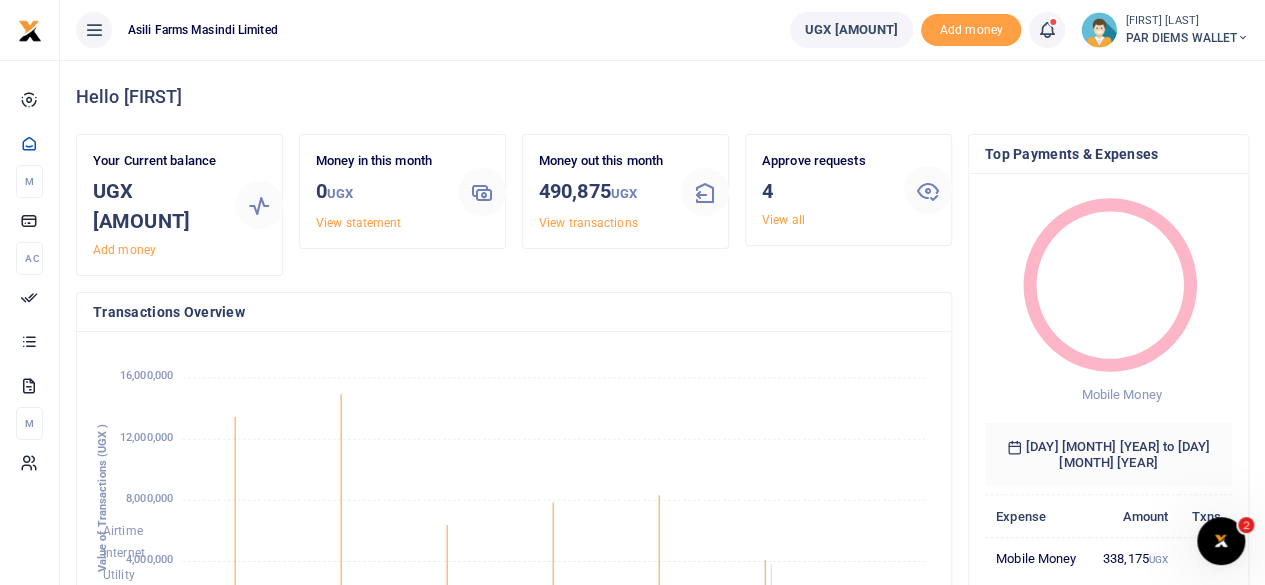 click at bounding box center [1243, 38] 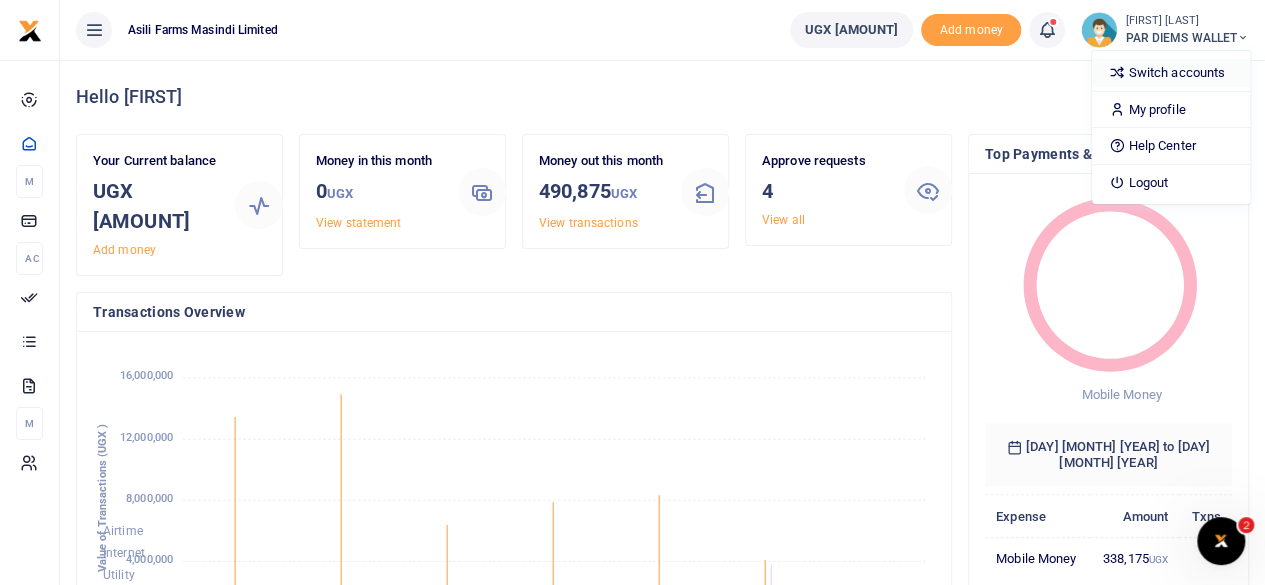 click on "Switch accounts" at bounding box center (1171, 73) 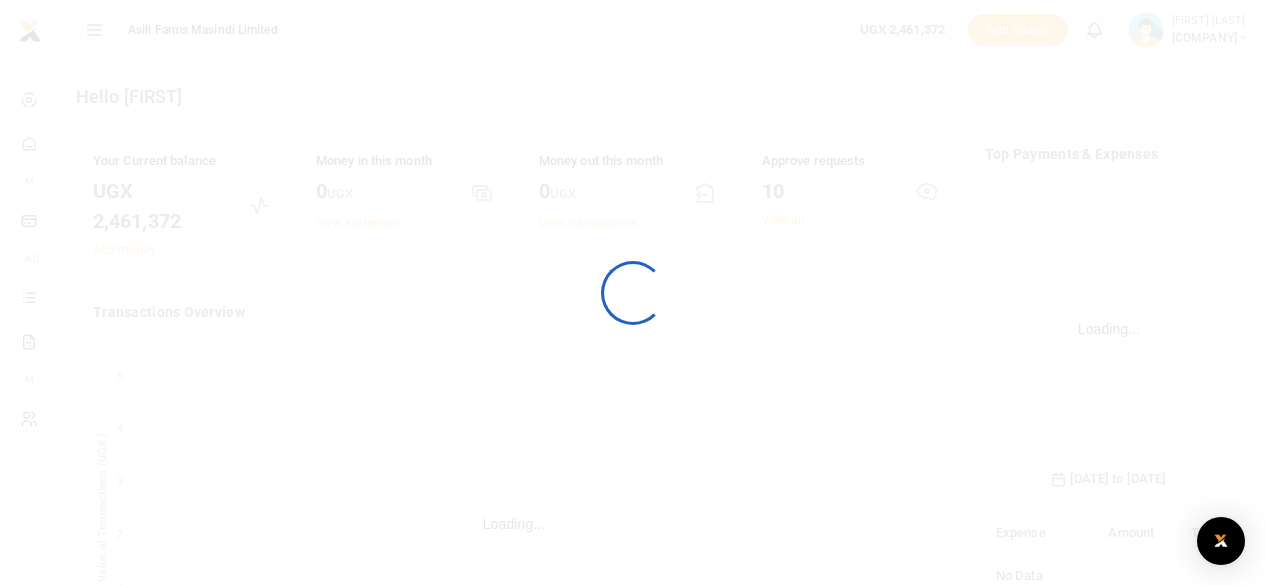 scroll, scrollTop: 0, scrollLeft: 0, axis: both 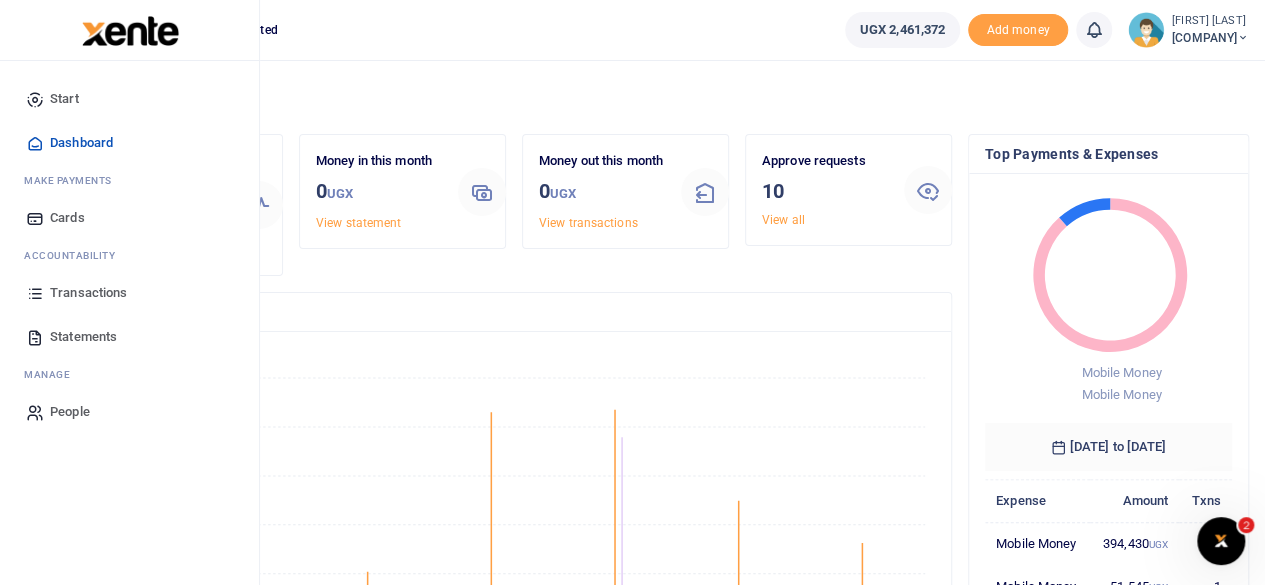 click on "Transactions" at bounding box center (88, 293) 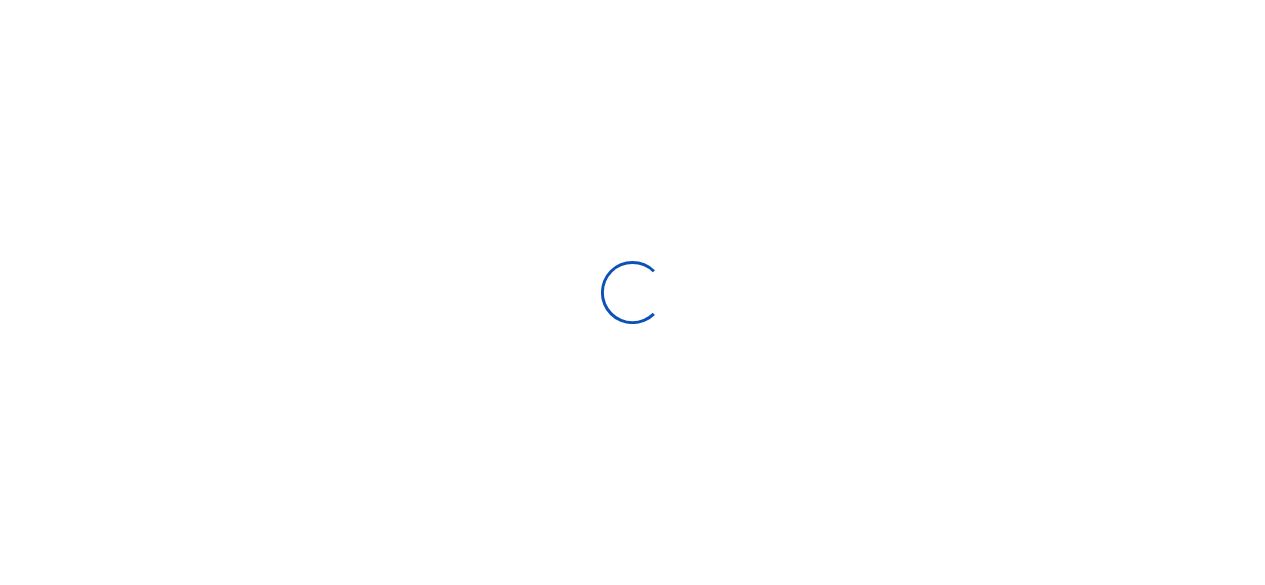 scroll, scrollTop: 0, scrollLeft: 0, axis: both 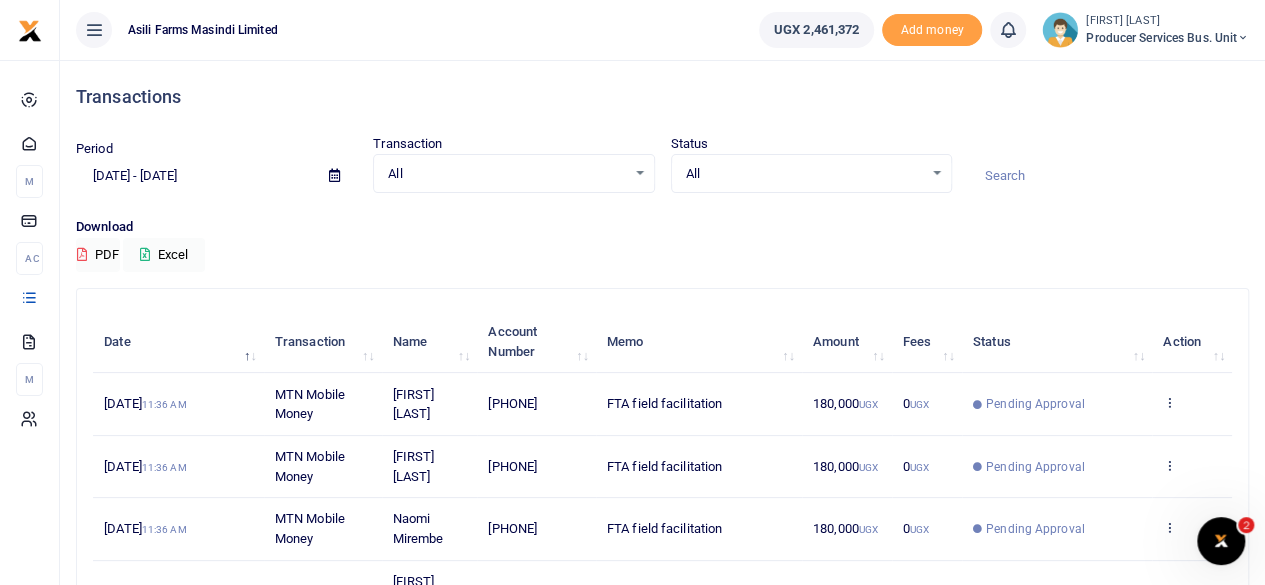 click on "Producer Services Bus. Unit" at bounding box center (1167, 38) 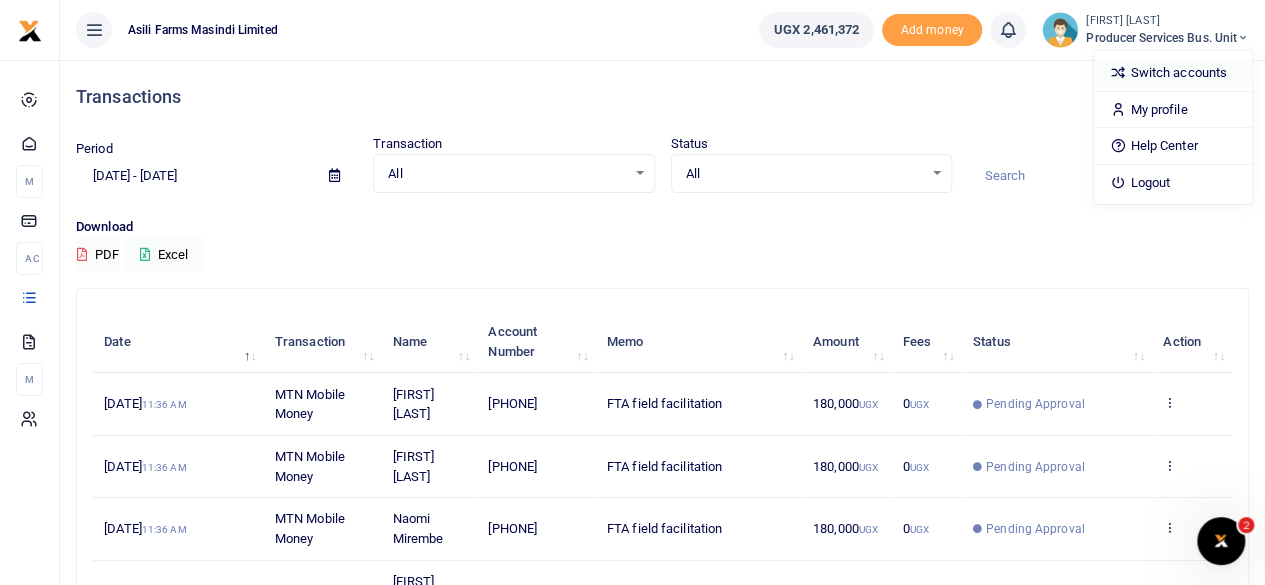 click on "Switch accounts" at bounding box center (1173, 73) 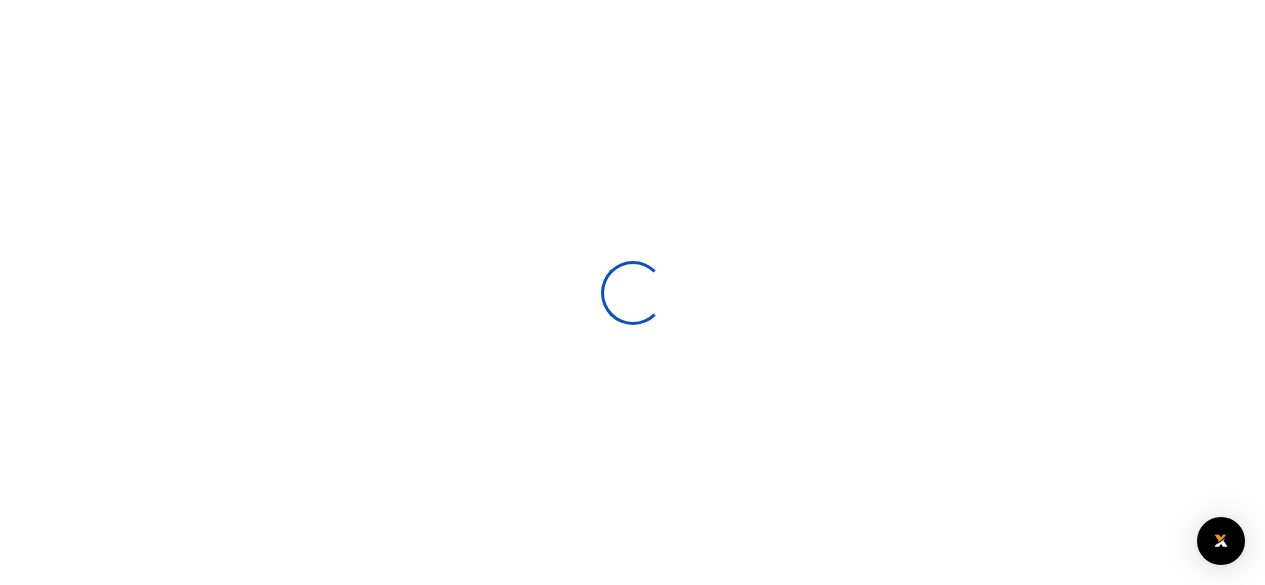 scroll, scrollTop: 0, scrollLeft: 0, axis: both 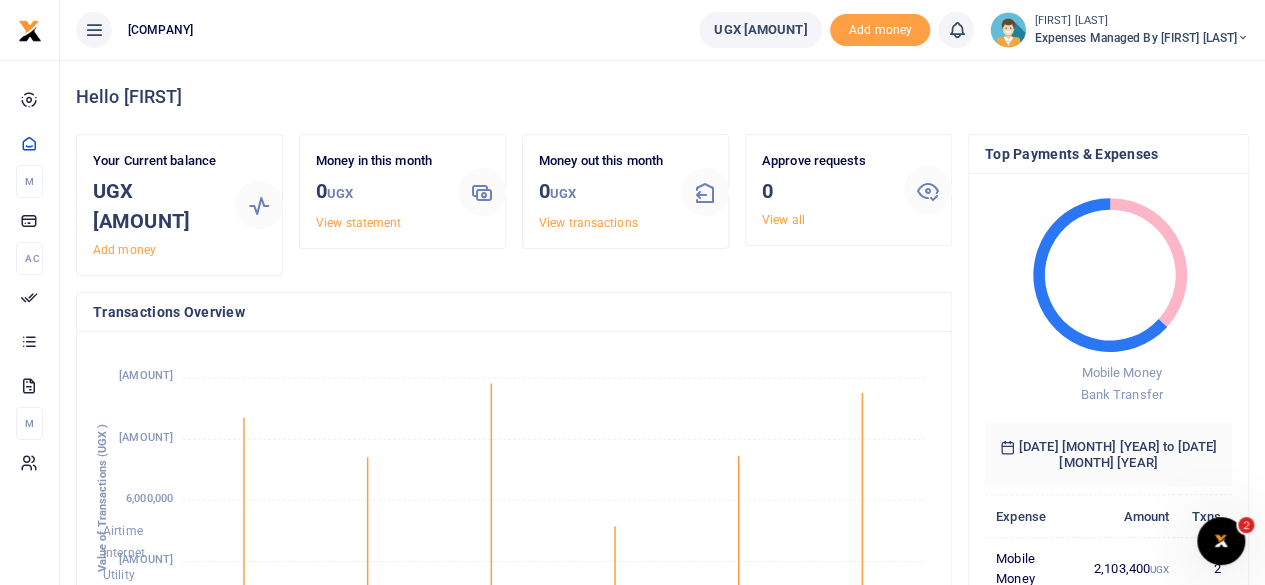 click at bounding box center [1243, 38] 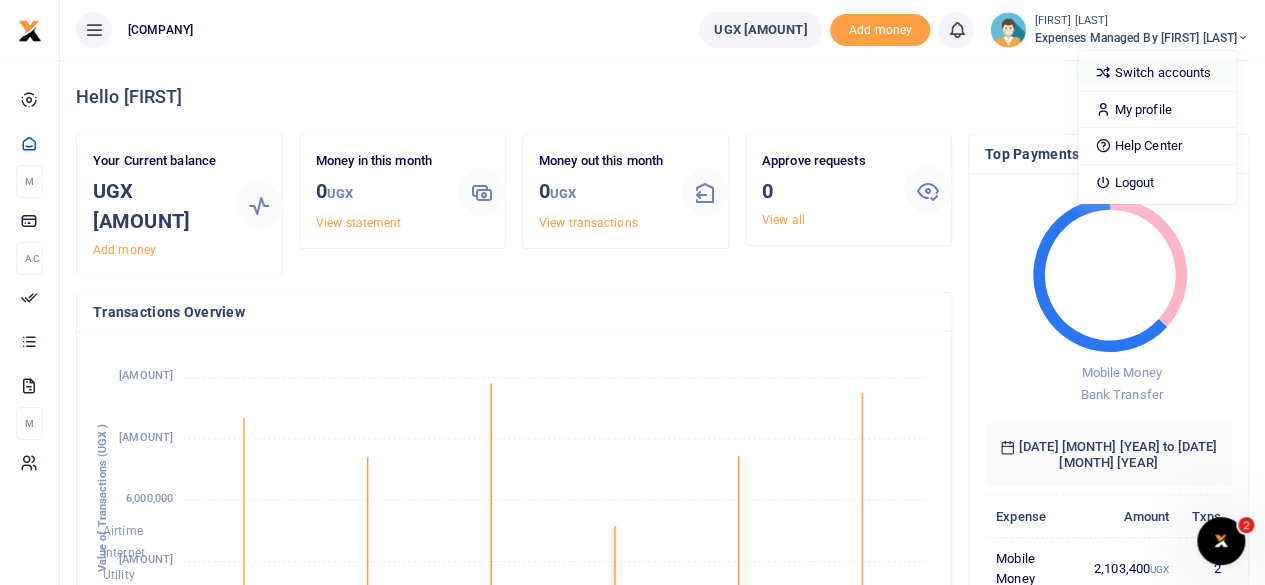 click on "Switch accounts" at bounding box center [1157, 73] 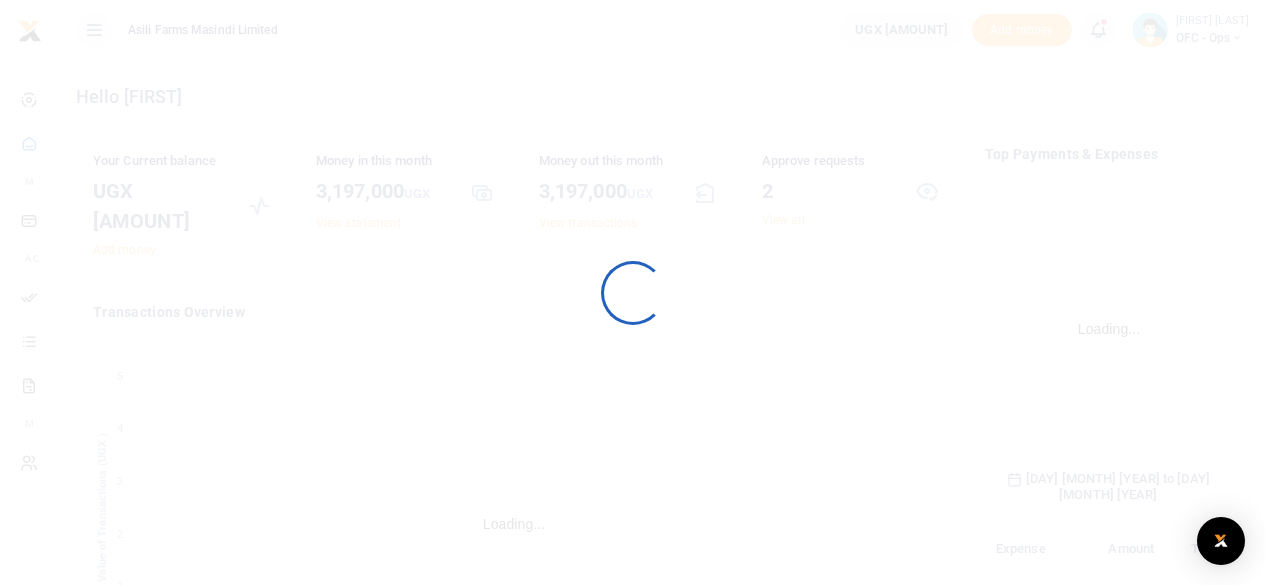 scroll, scrollTop: 0, scrollLeft: 0, axis: both 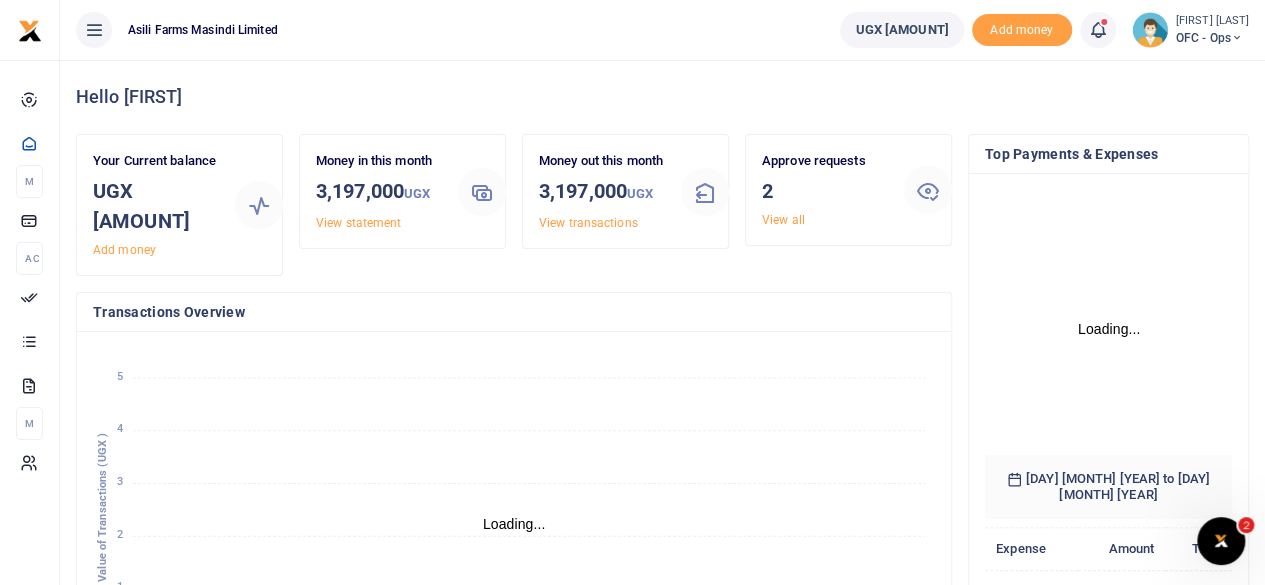 click at bounding box center (1237, 38) 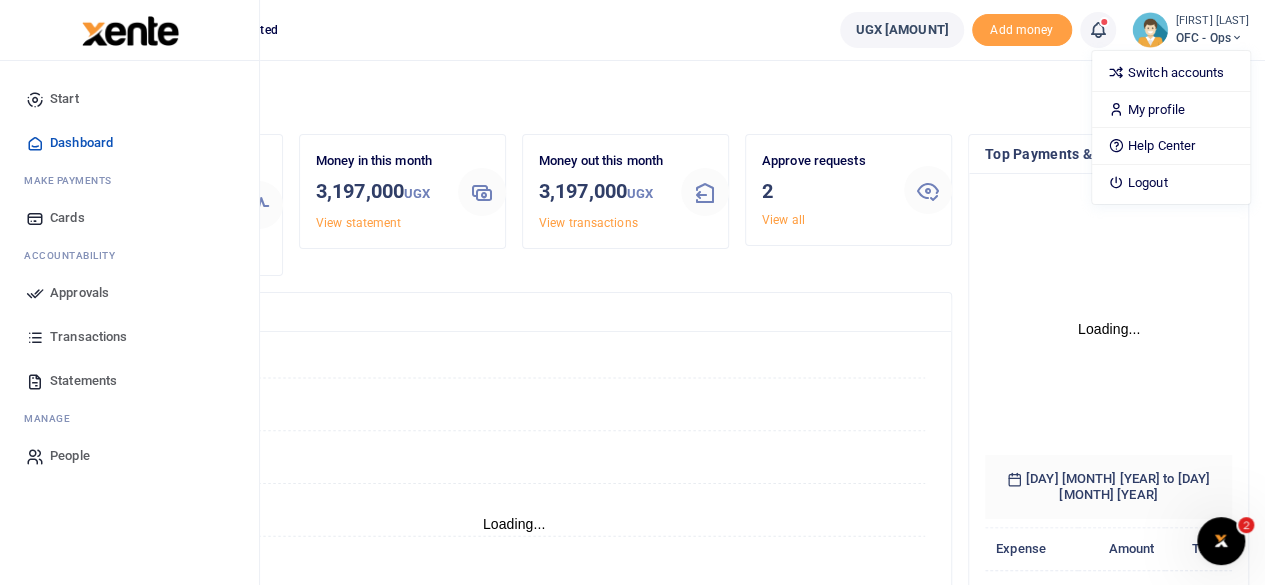 click on "ake Payments" at bounding box center (73, 180) 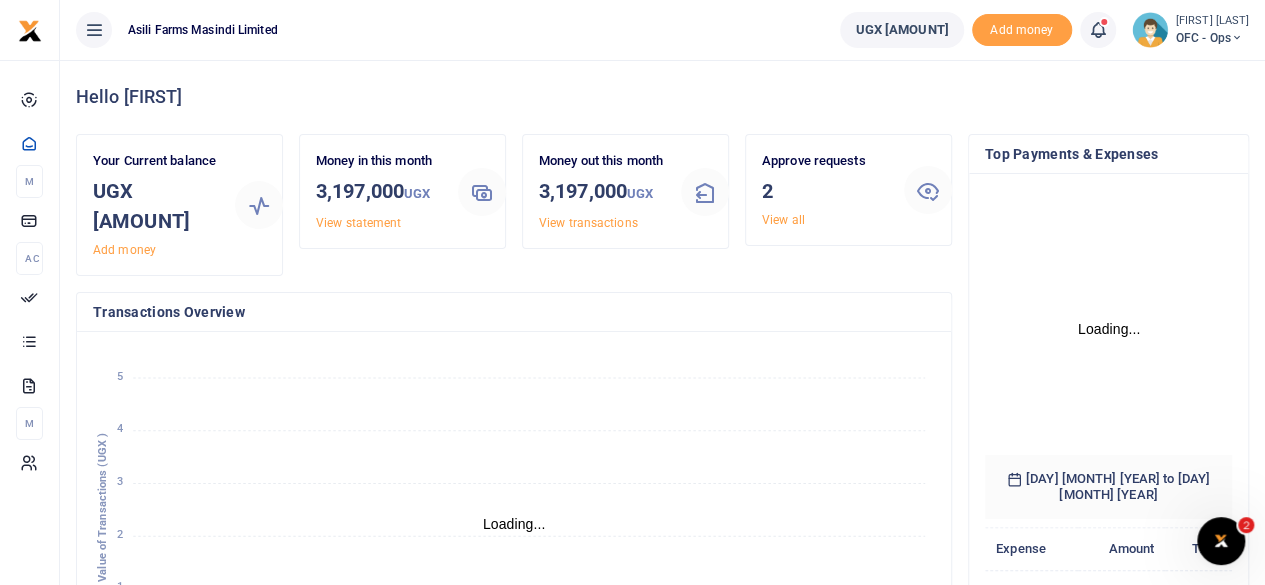 click at bounding box center [1237, 38] 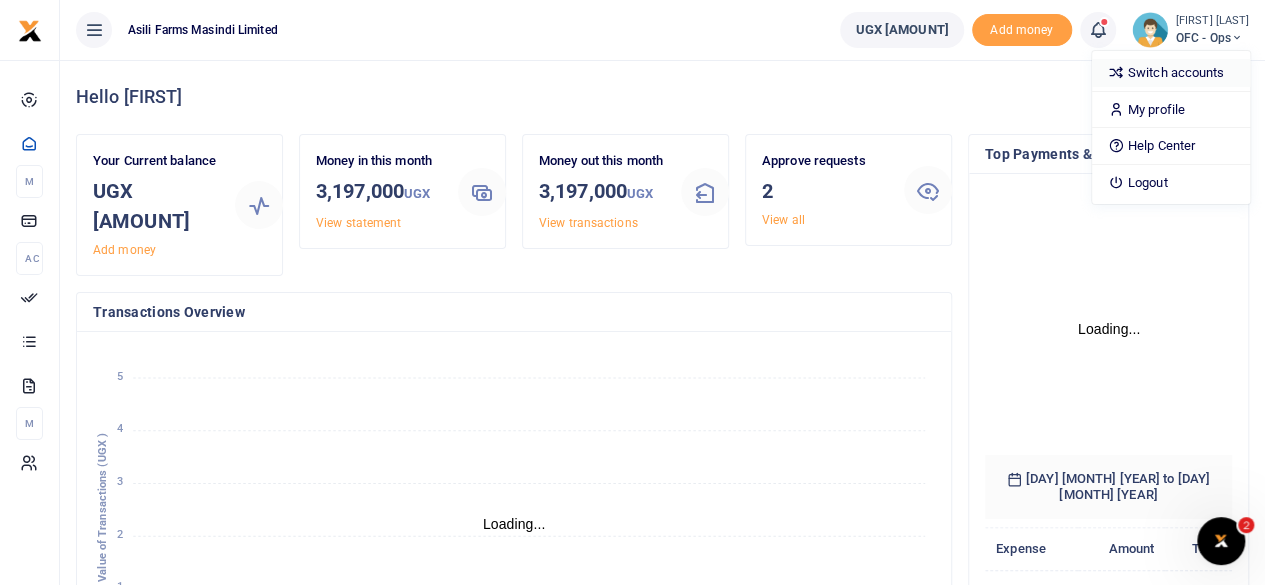 click on "Switch accounts" at bounding box center [1171, 73] 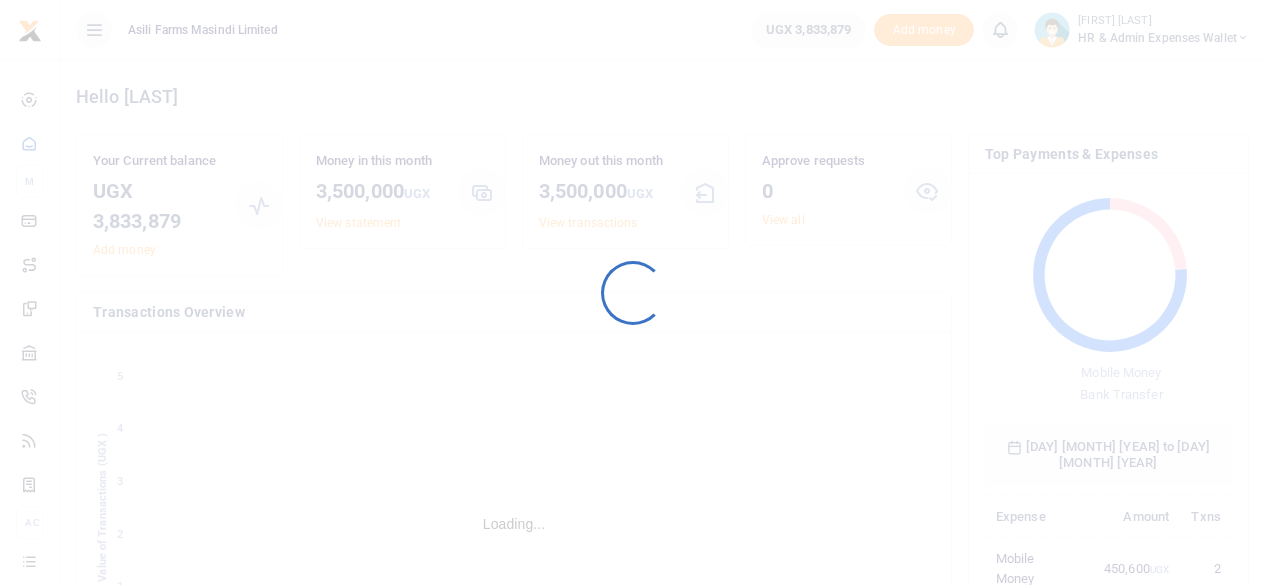 scroll, scrollTop: 0, scrollLeft: 0, axis: both 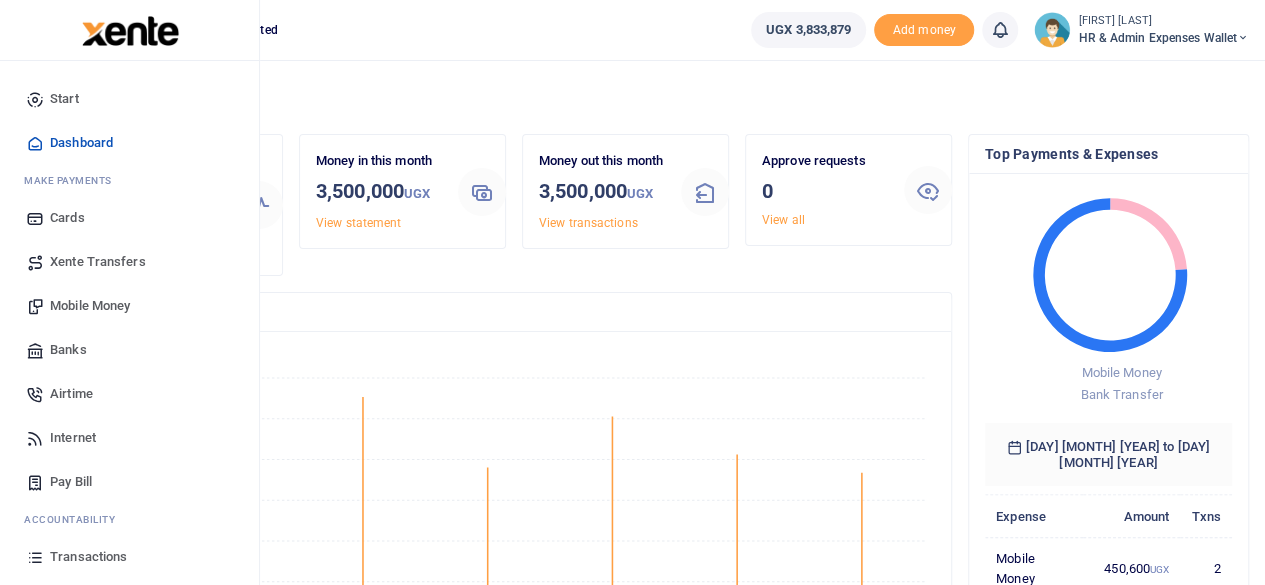 click on "Banks" at bounding box center [68, 350] 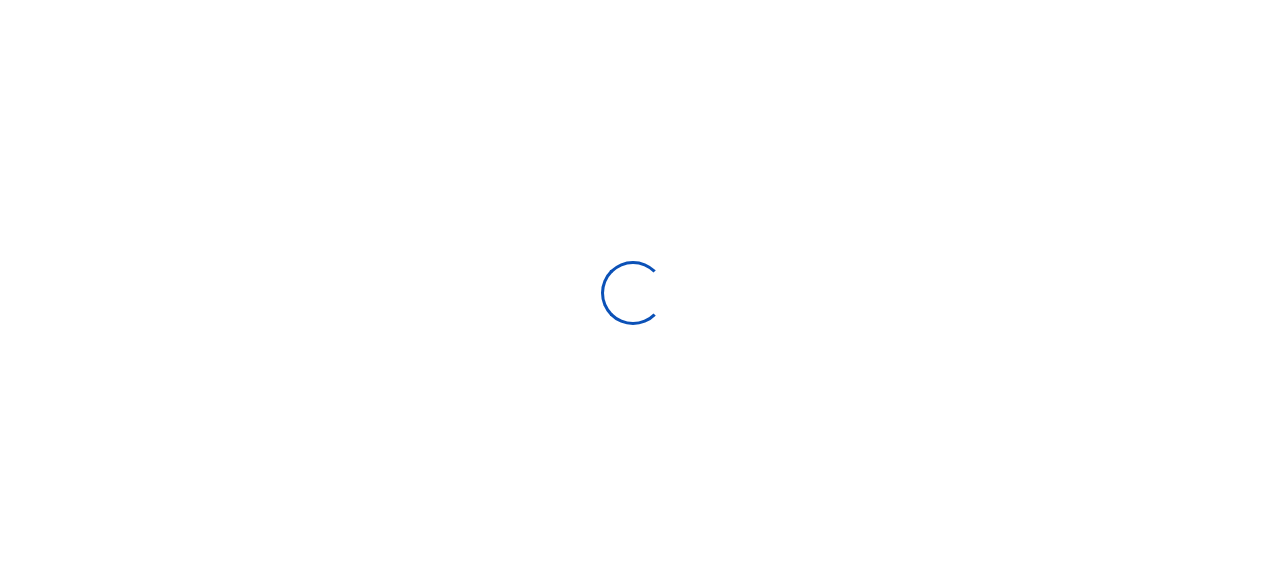scroll, scrollTop: 0, scrollLeft: 0, axis: both 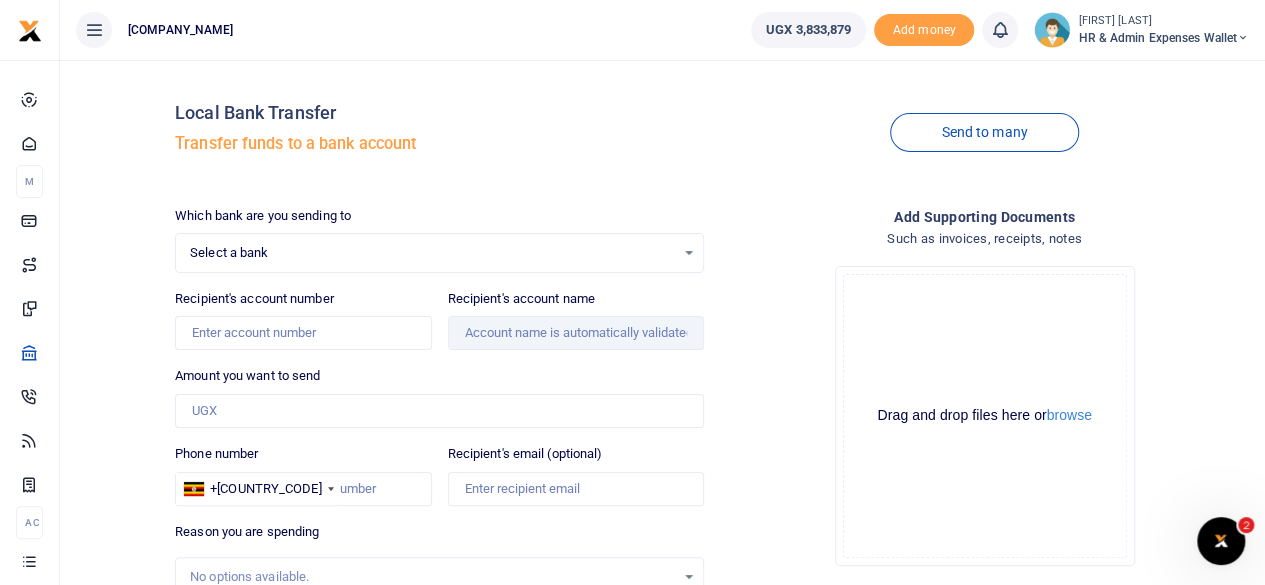 click on "Select a bank" at bounding box center (432, 253) 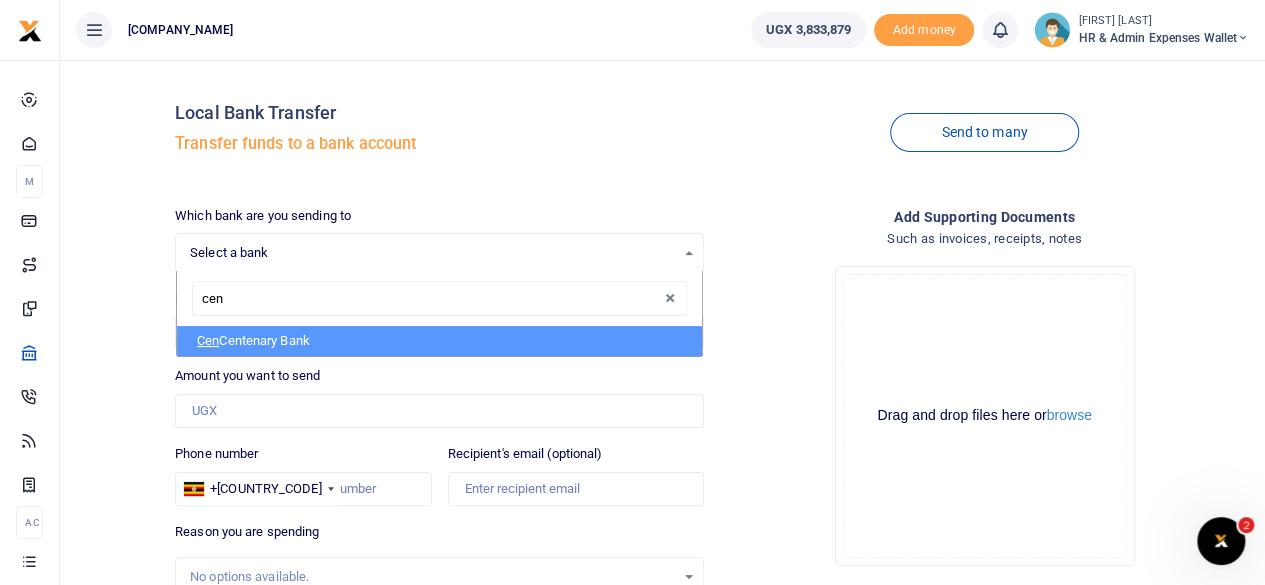 click on "Centenary Bank" at bounding box center [439, 341] 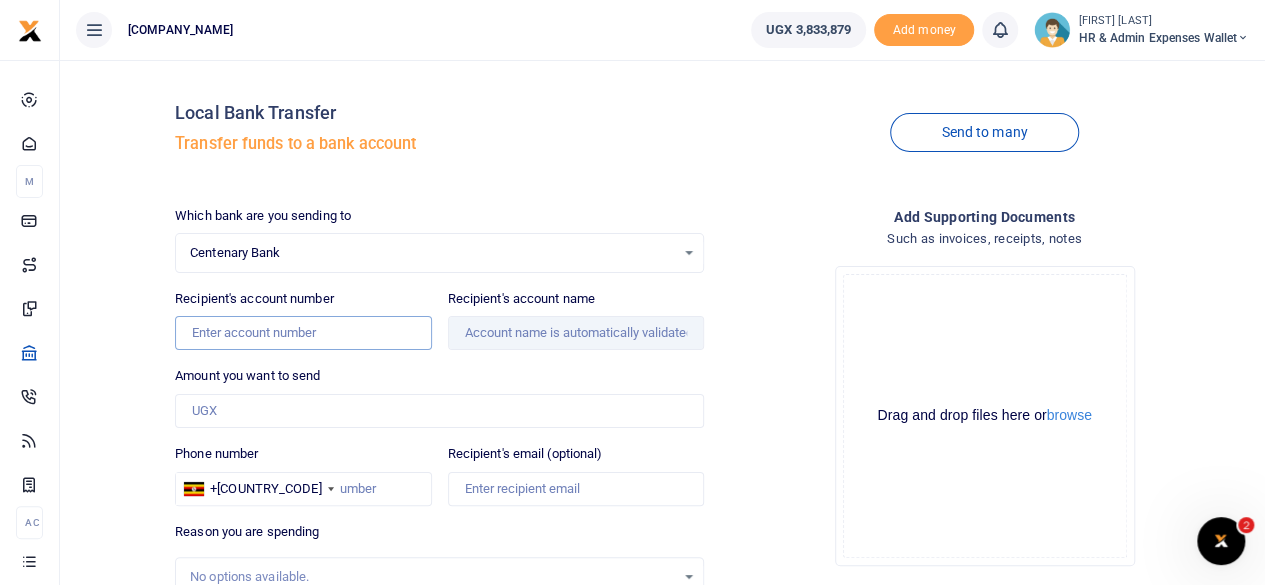 click on "Recipient's account number" at bounding box center (303, 333) 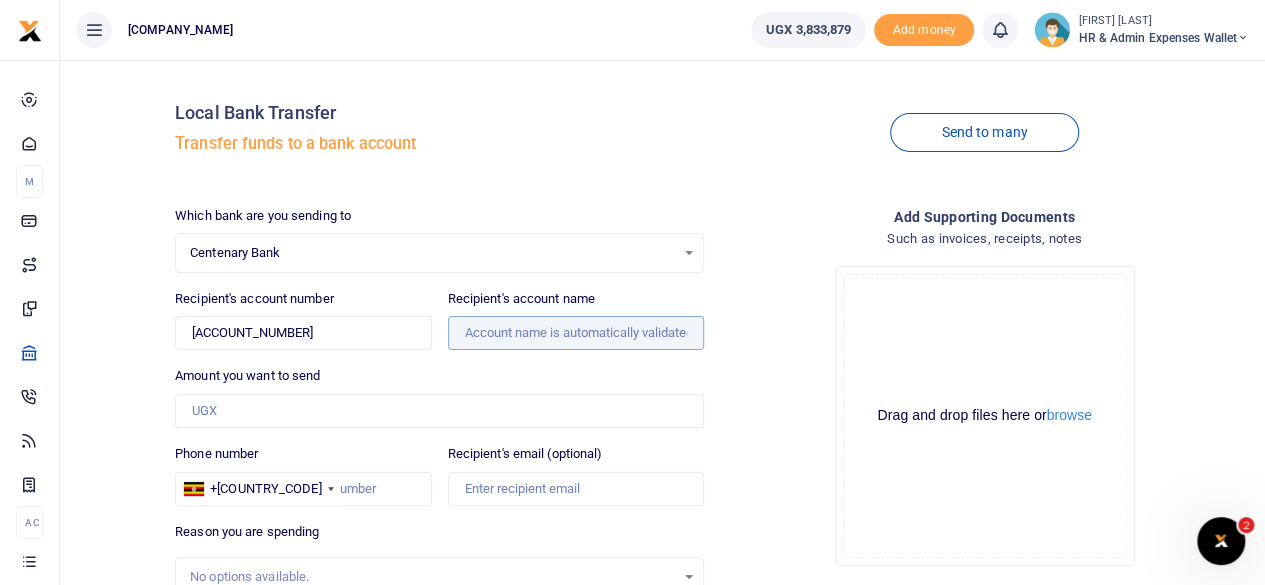 click on "Recipient's account name" at bounding box center [576, 333] 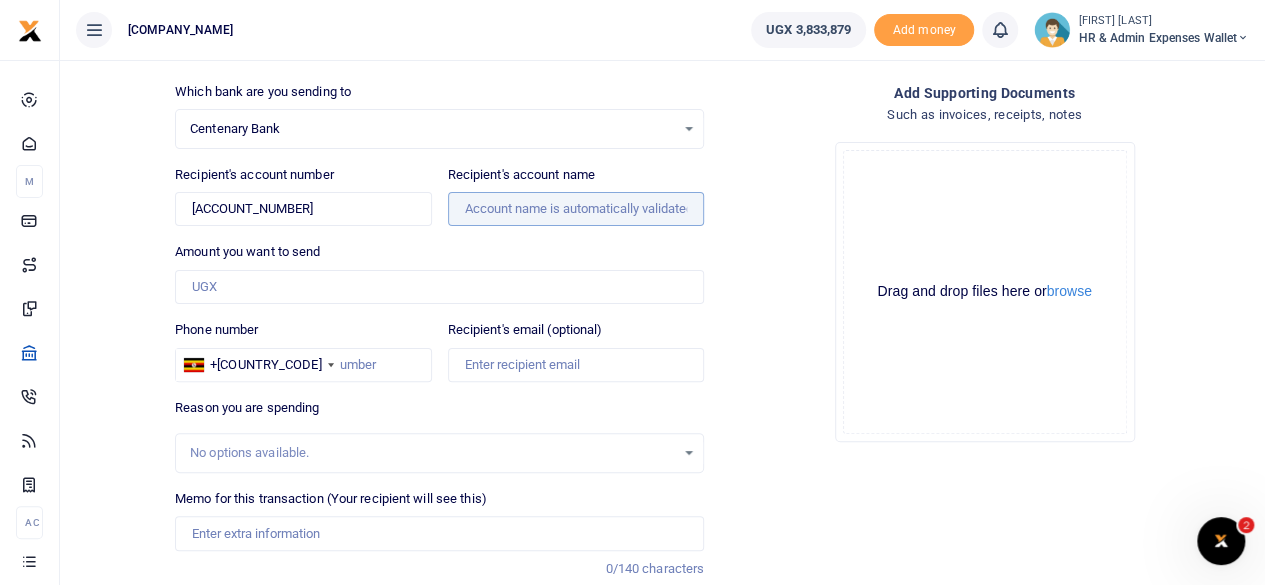 scroll, scrollTop: 0, scrollLeft: 0, axis: both 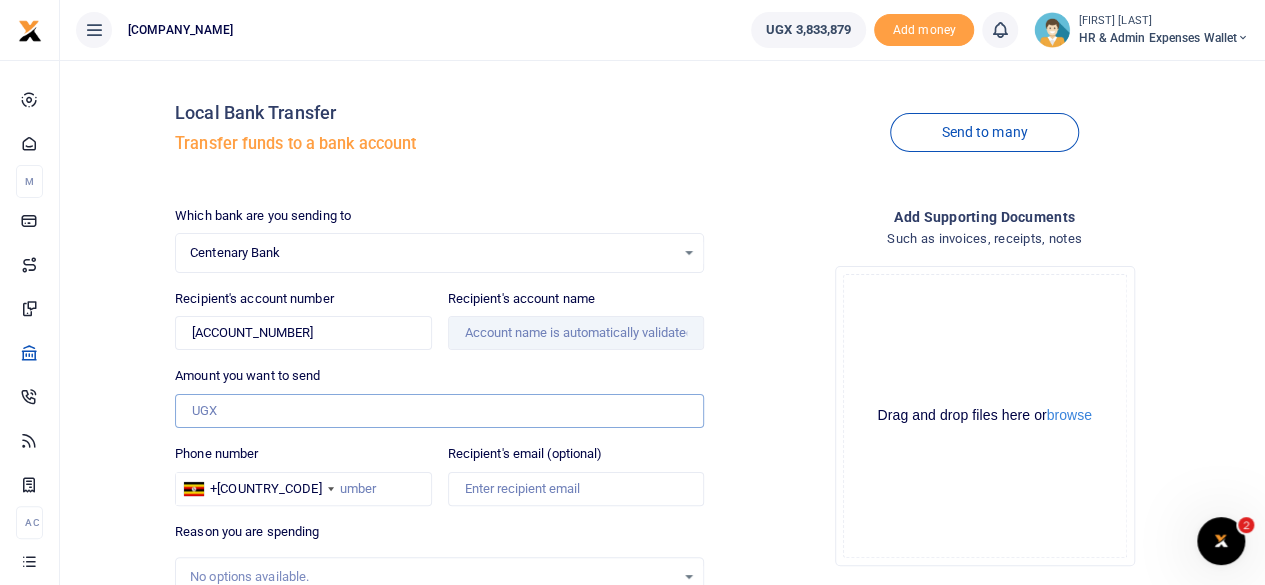 click on "Amount you want to send" at bounding box center [439, 411] 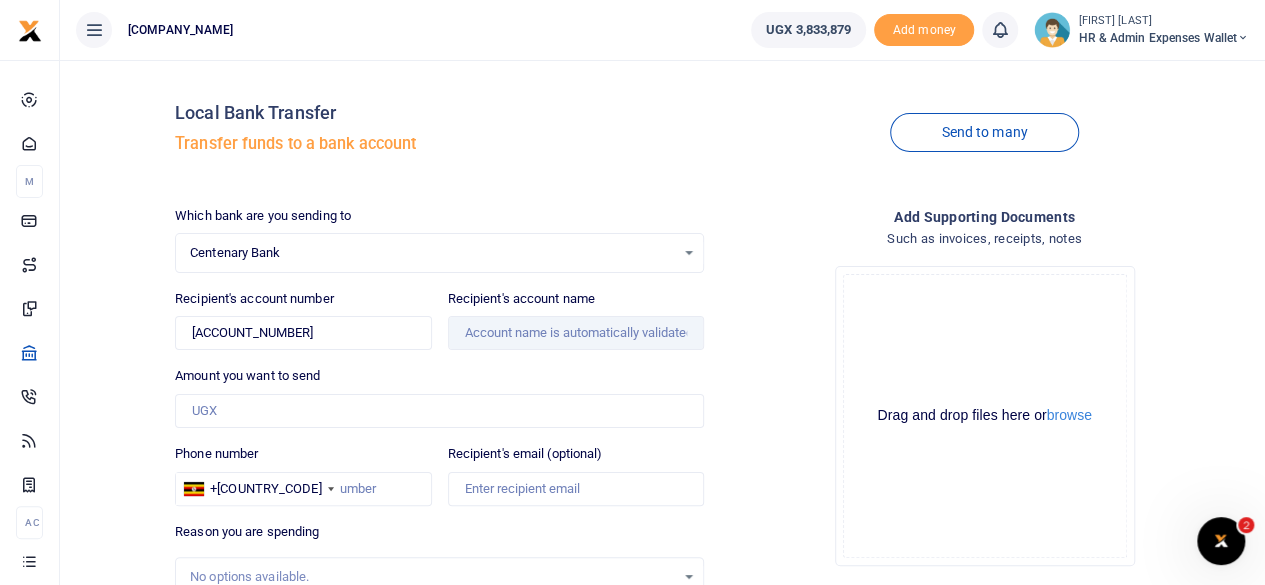 click on "Amount you want to send
Amount is required." at bounding box center (439, 239) 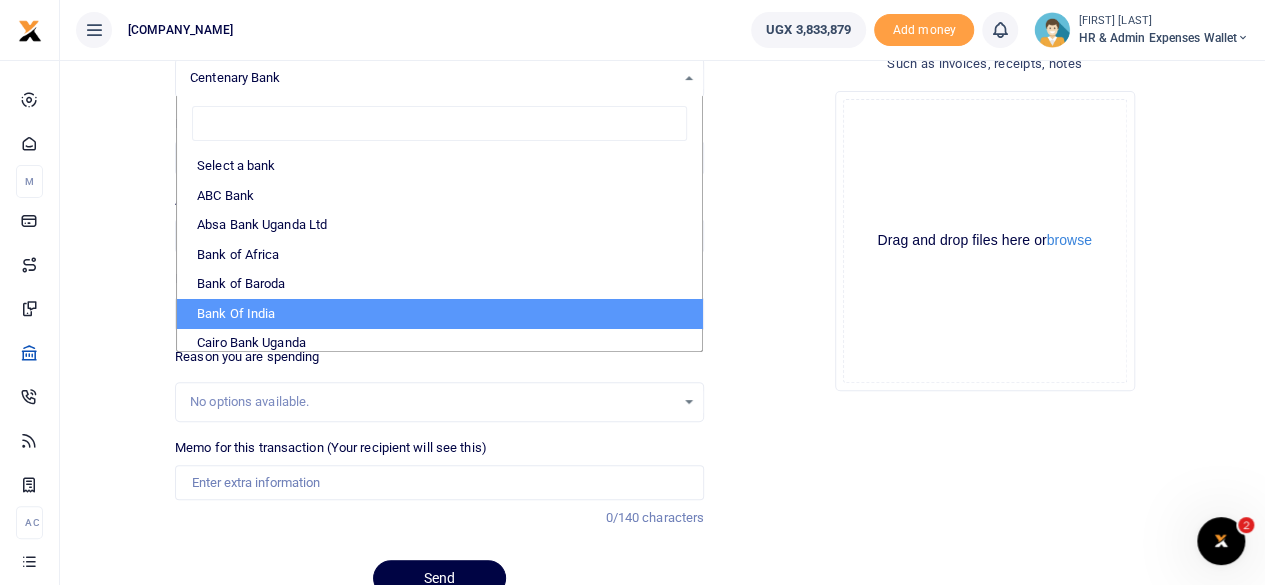 scroll, scrollTop: 265, scrollLeft: 0, axis: vertical 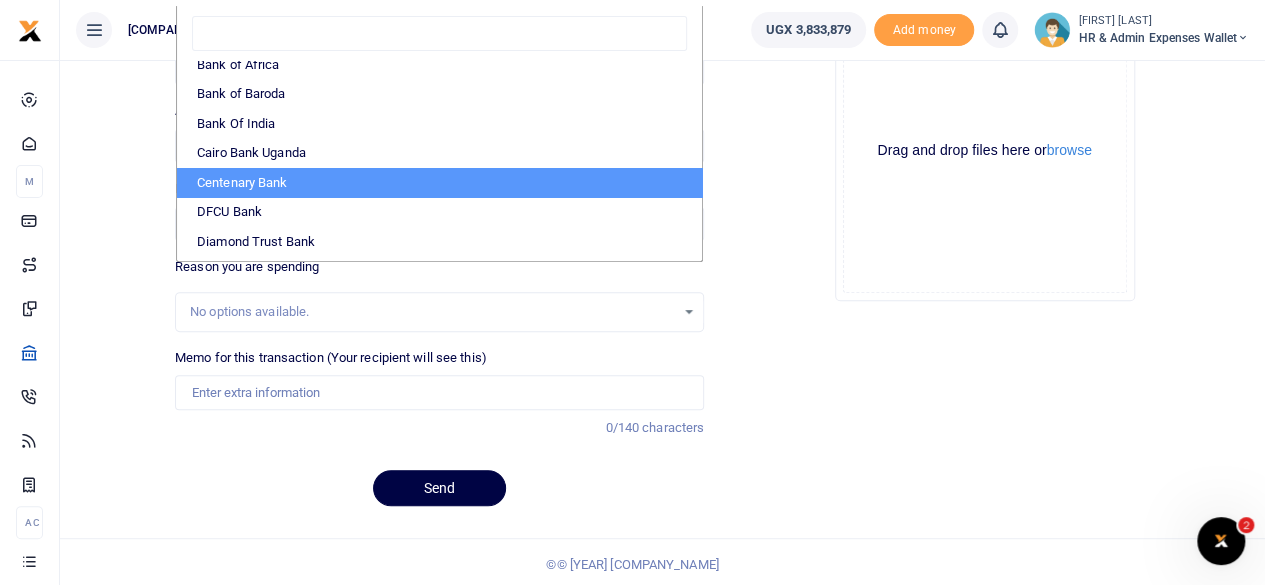 click on "Centenary Bank" at bounding box center (439, 183) 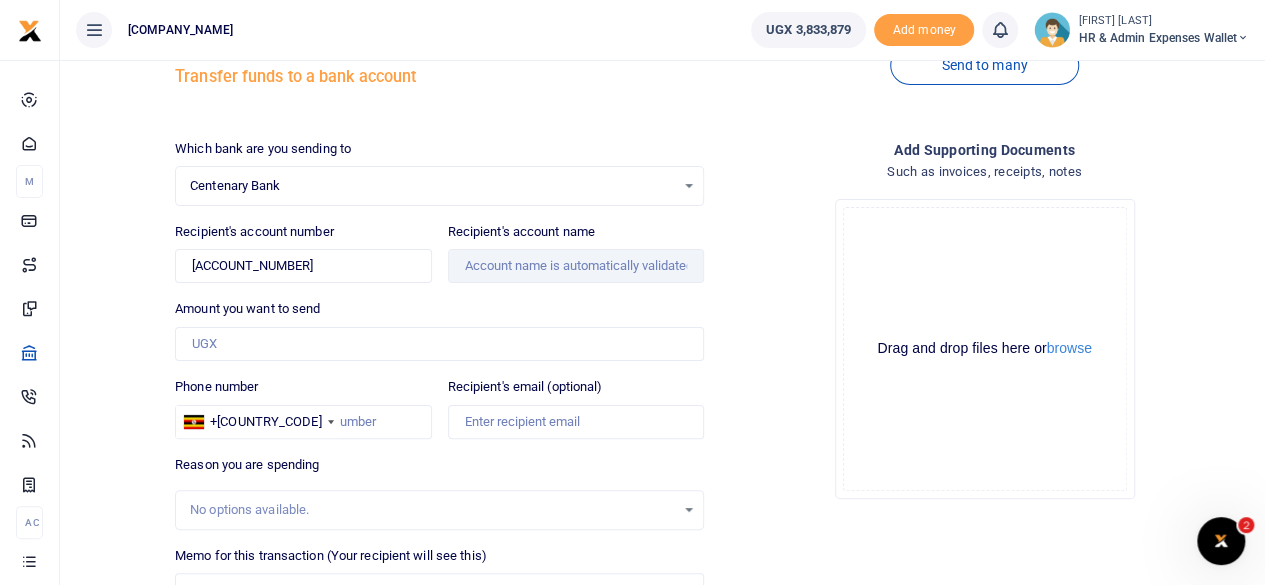 scroll, scrollTop: 0, scrollLeft: 0, axis: both 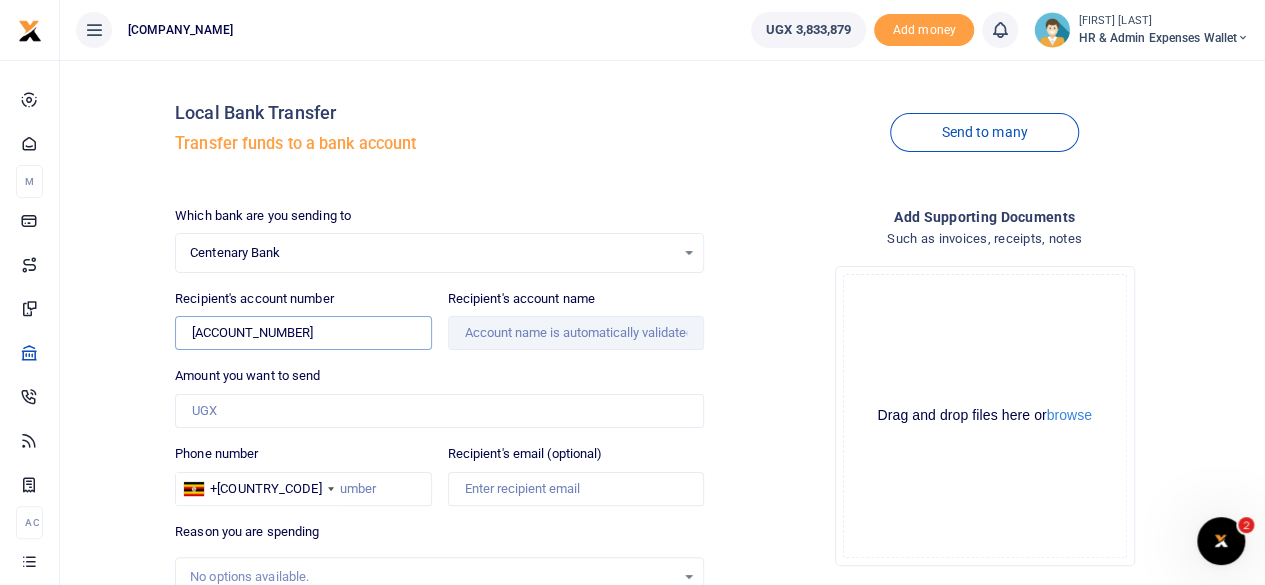 click on "[ACCOUNT_NUMBER]" at bounding box center [303, 333] 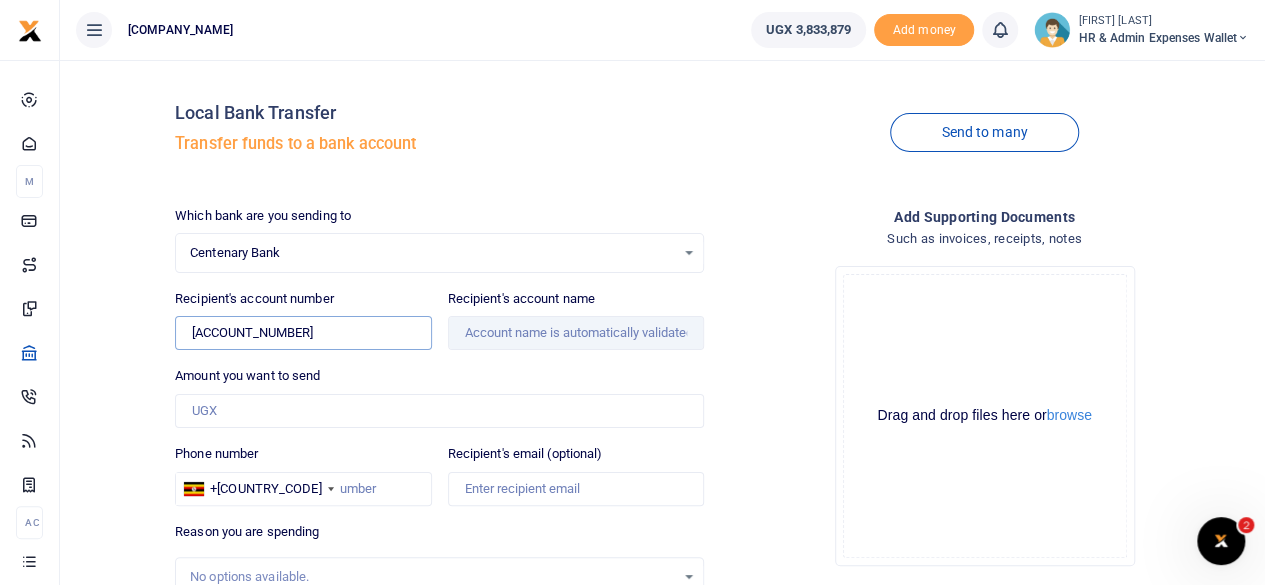 type on "[ACCOUNT_NUMBER]" 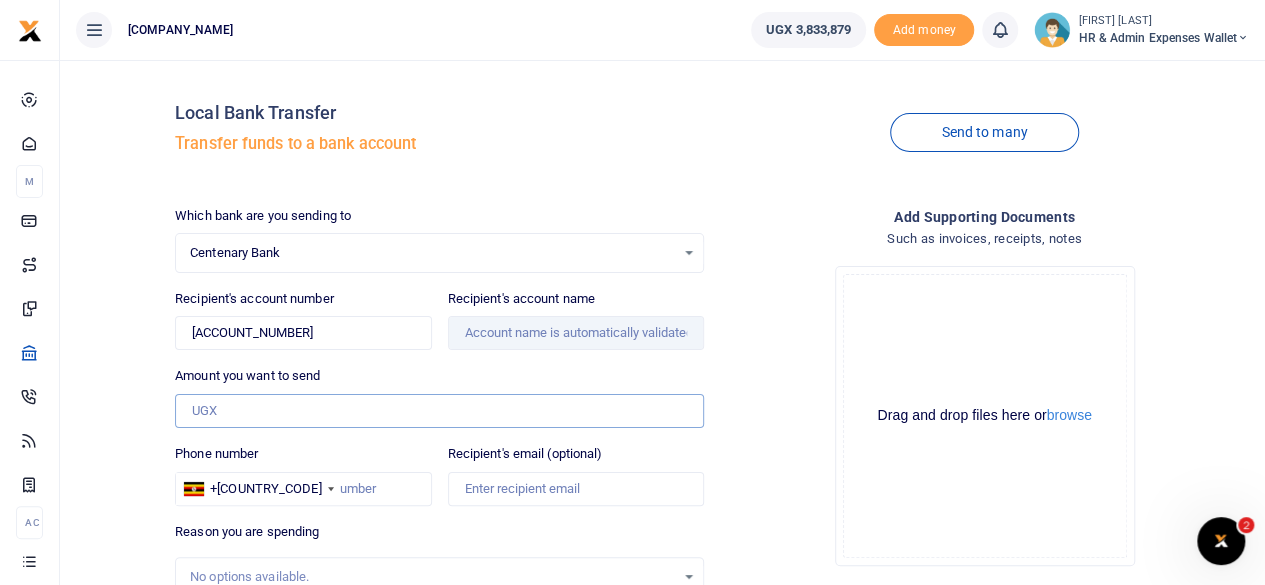 click on "Amount you want to send" at bounding box center (439, 411) 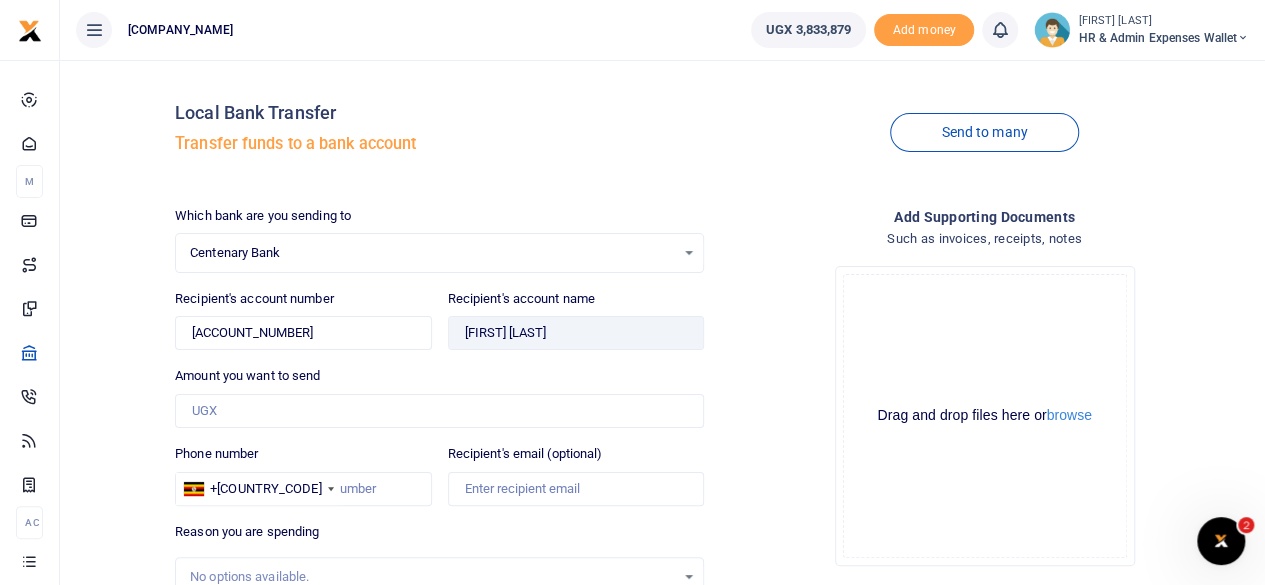 click on "Local Bank Transfer" at bounding box center (439, 113) 